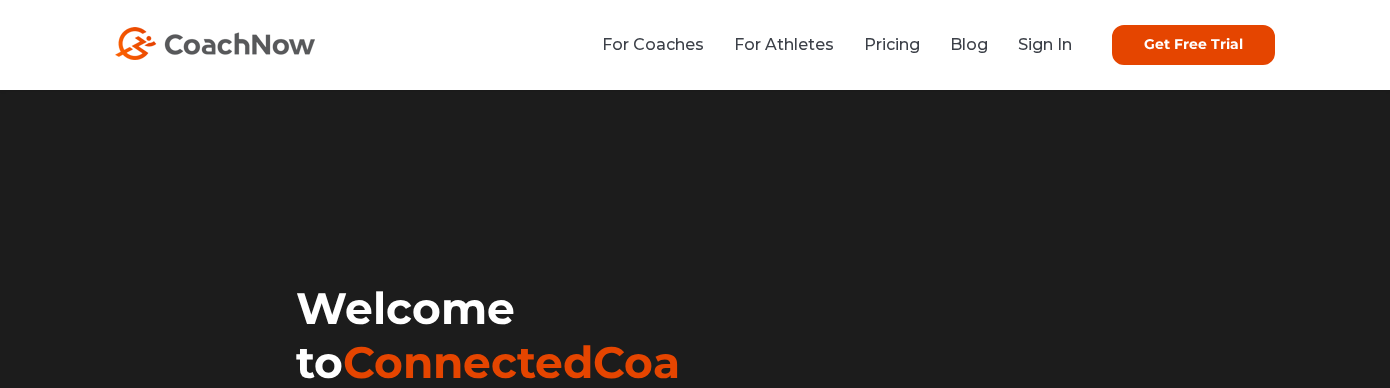 scroll, scrollTop: 0, scrollLeft: 0, axis: both 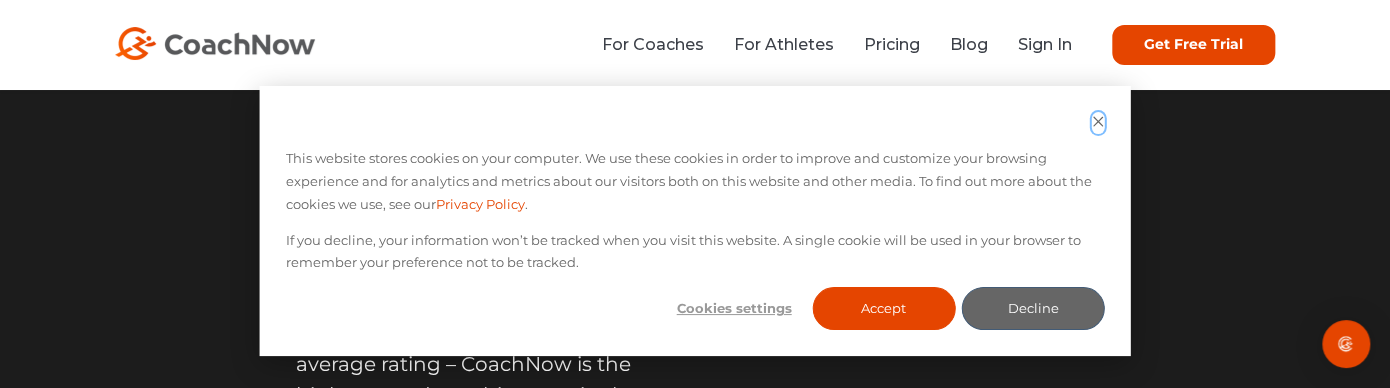 click 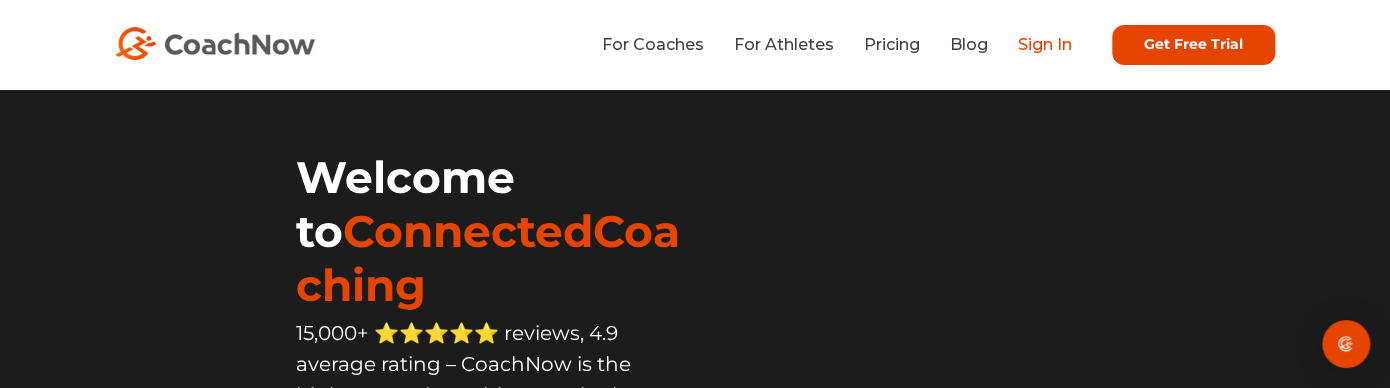 click on "Sign In" at bounding box center (1045, 44) 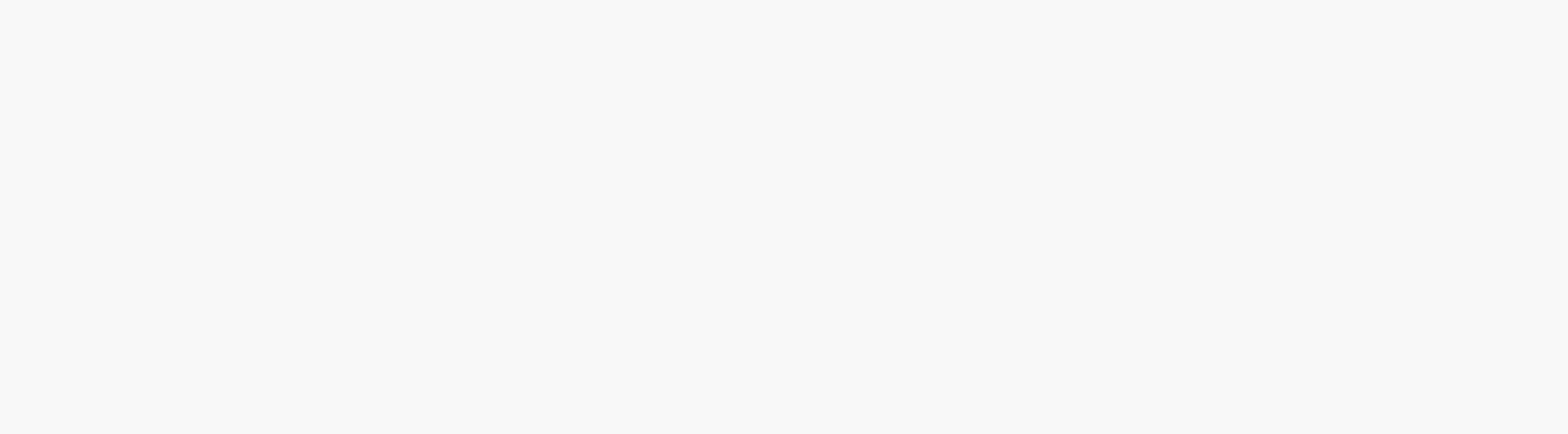 scroll, scrollTop: 0, scrollLeft: 0, axis: both 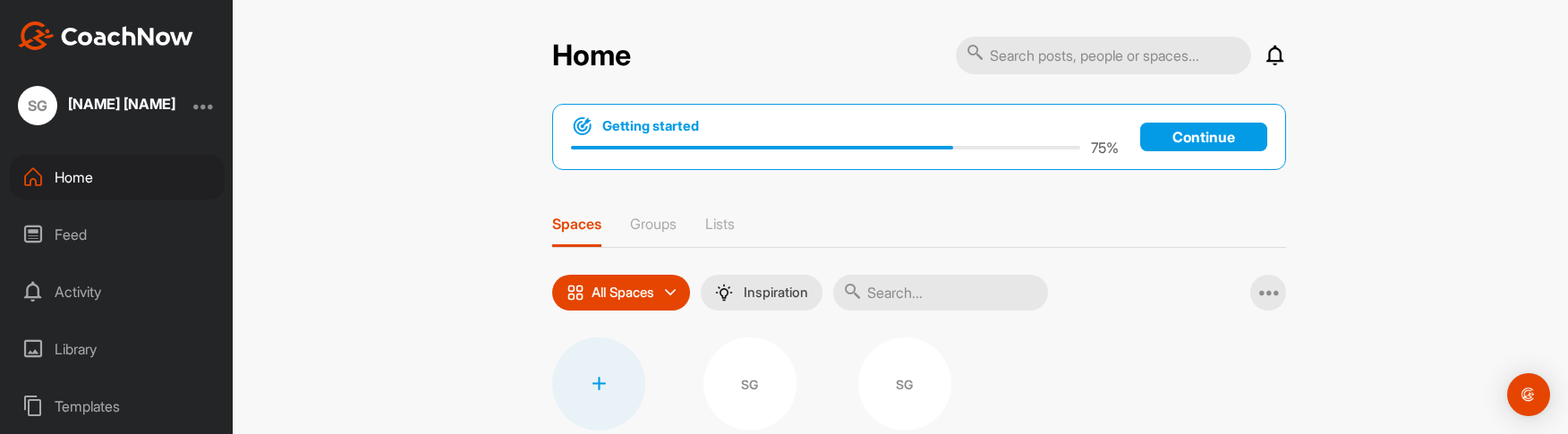 click at bounding box center (106, 36) 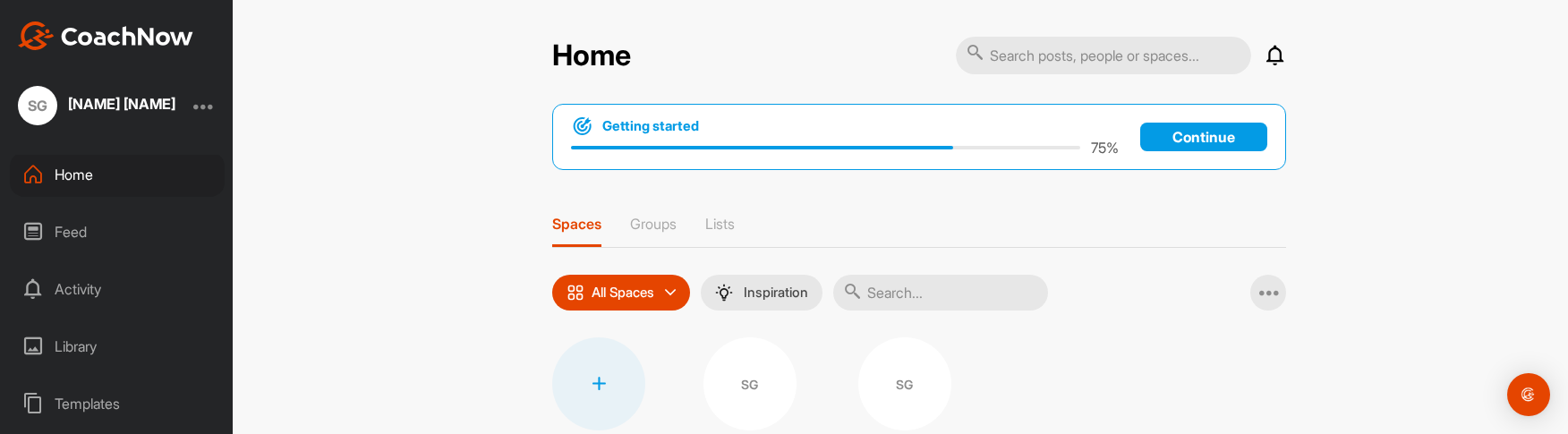 scroll, scrollTop: 0, scrollLeft: 0, axis: both 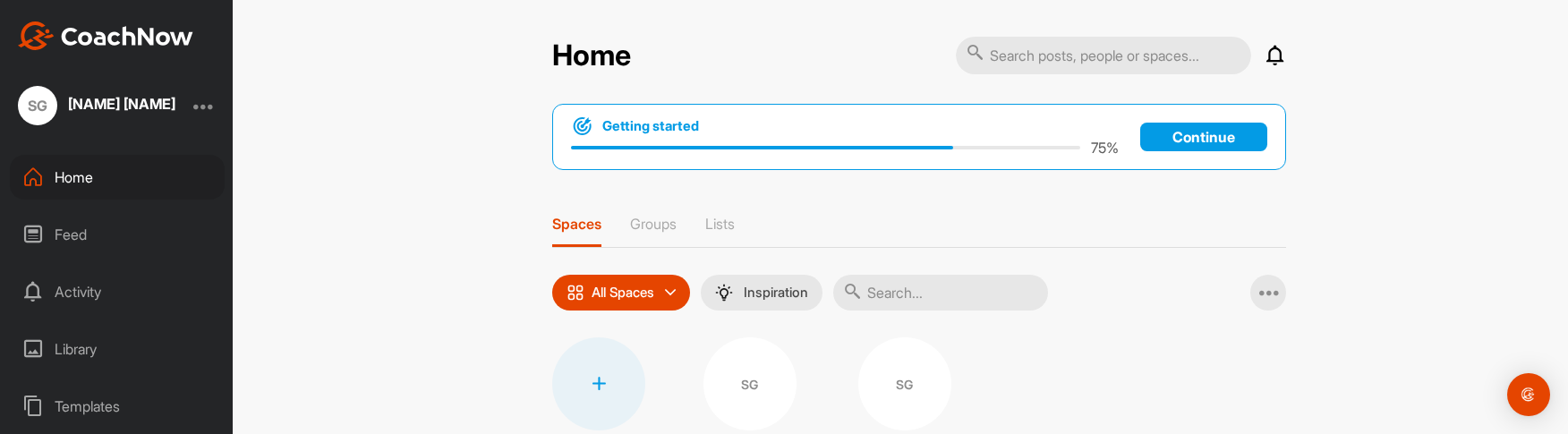 click on "Activity" at bounding box center (117, 292) 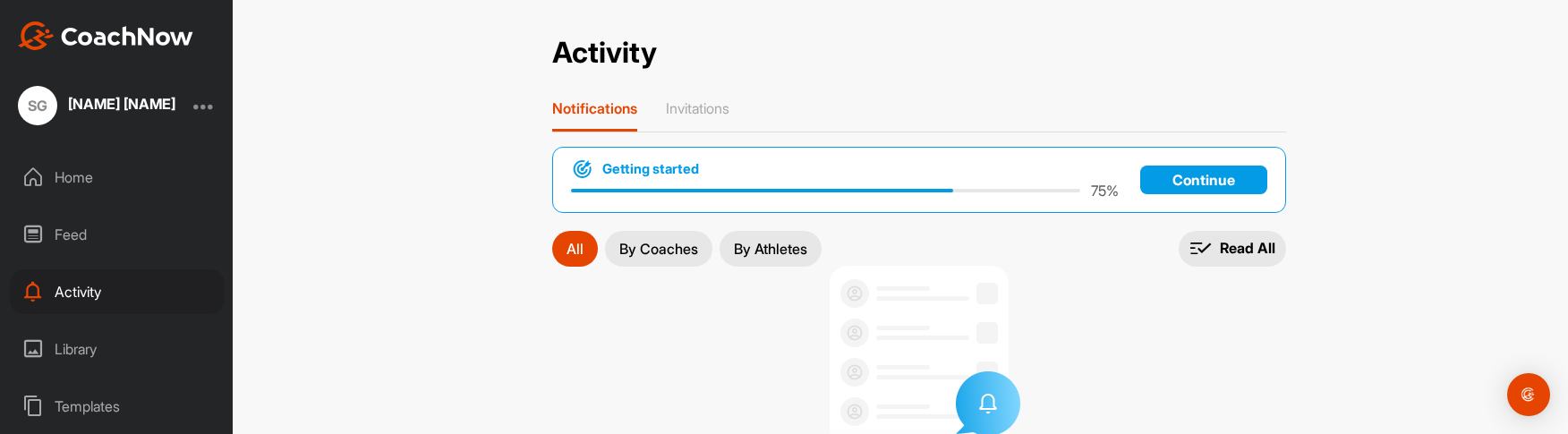 click on "Home" at bounding box center (117, 177) 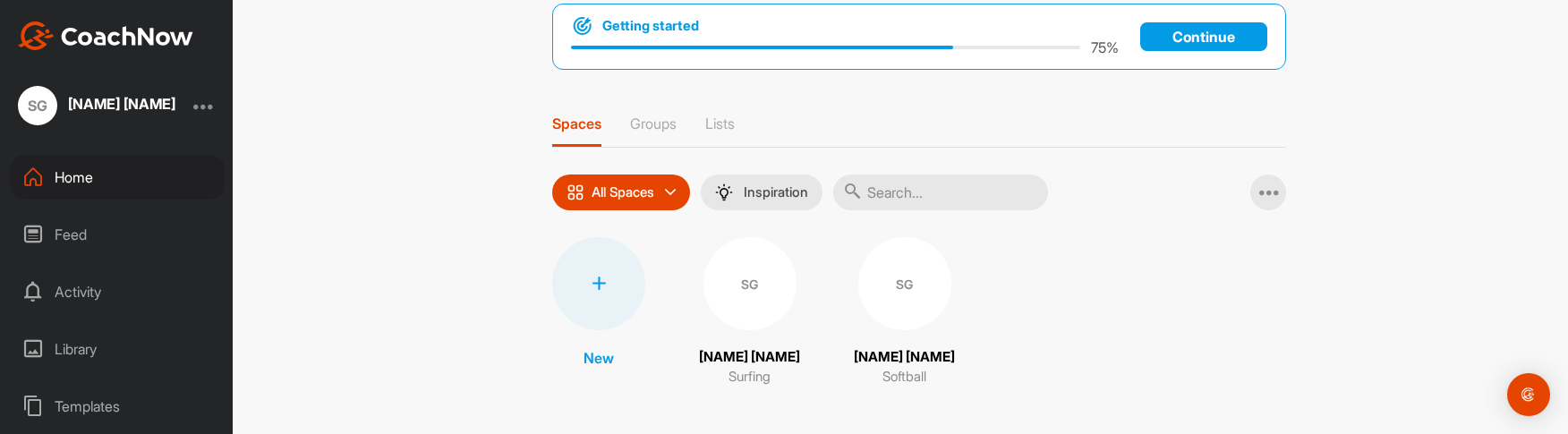 scroll, scrollTop: 113, scrollLeft: 0, axis: vertical 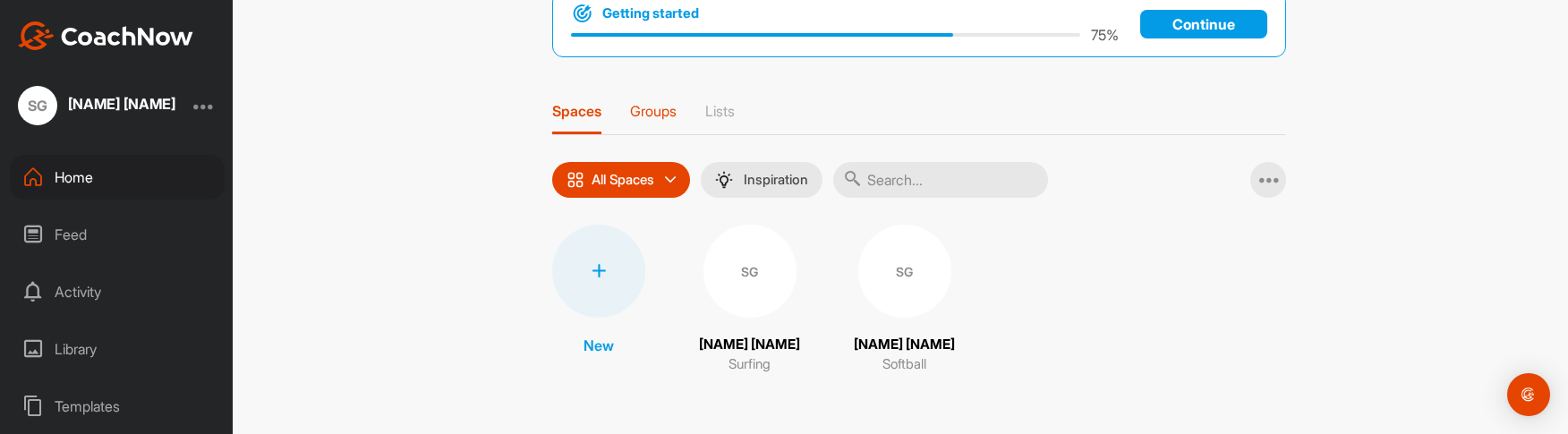 click on "Groups" at bounding box center (653, 111) 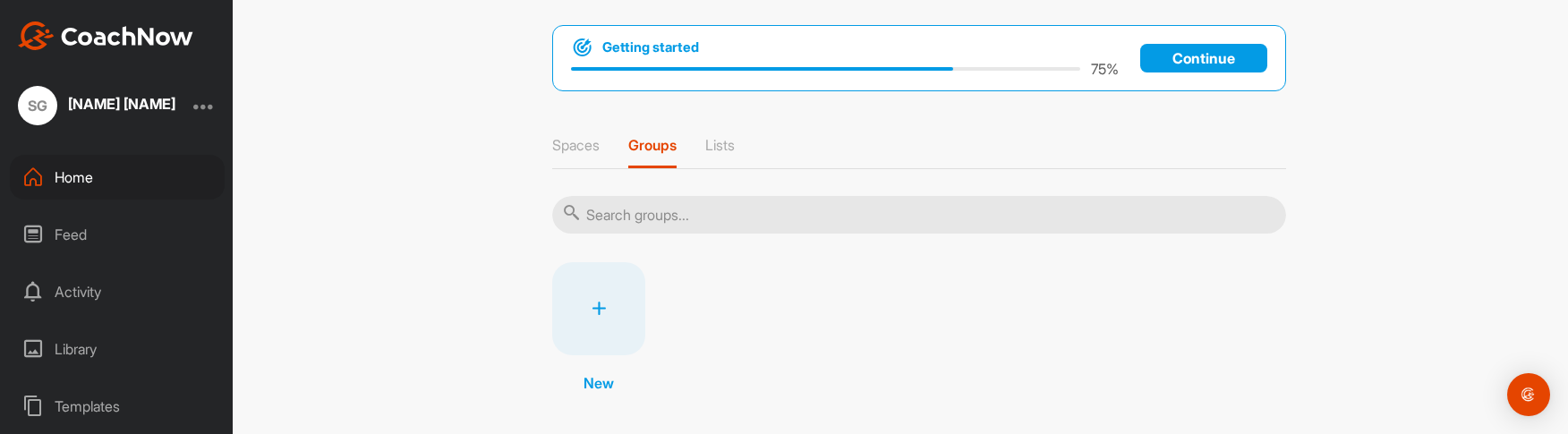 scroll, scrollTop: 98, scrollLeft: 0, axis: vertical 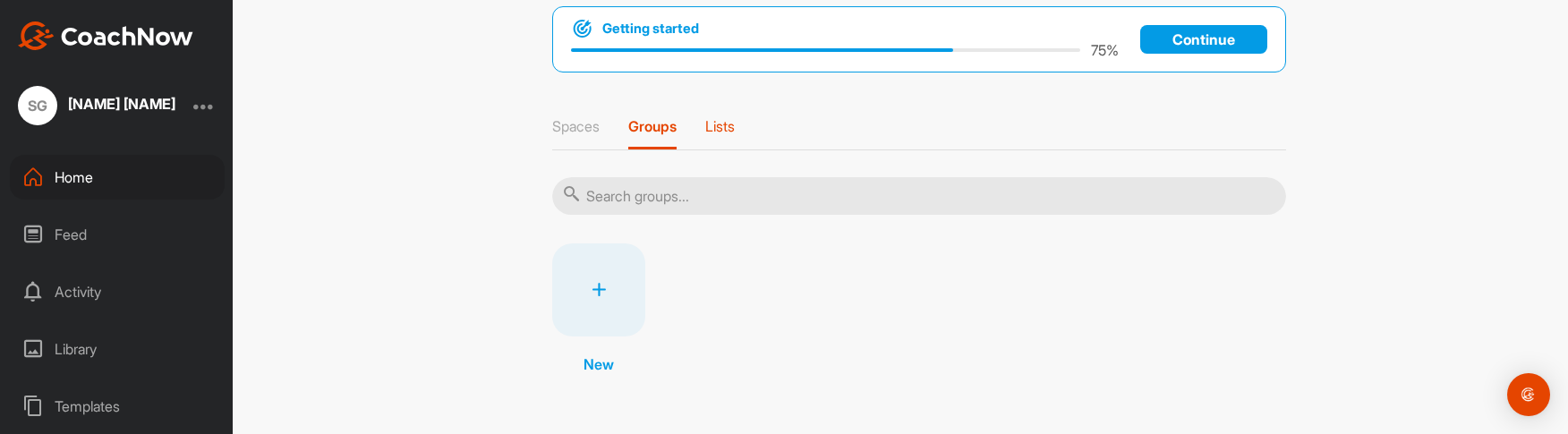 click on "Lists" at bounding box center (720, 126) 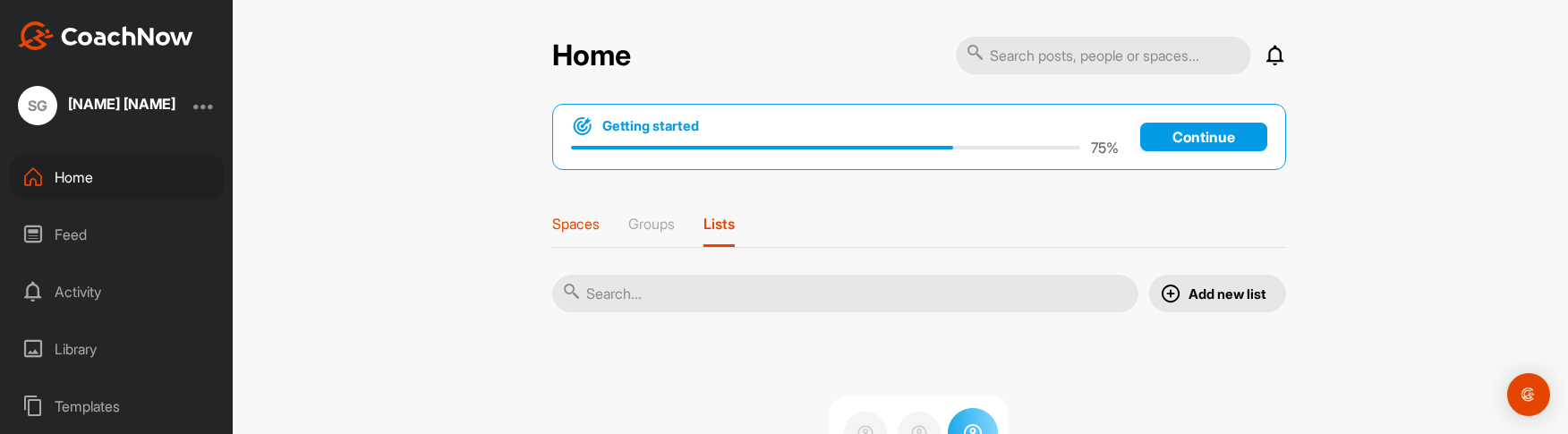 click on "Spaces" at bounding box center (575, 224) 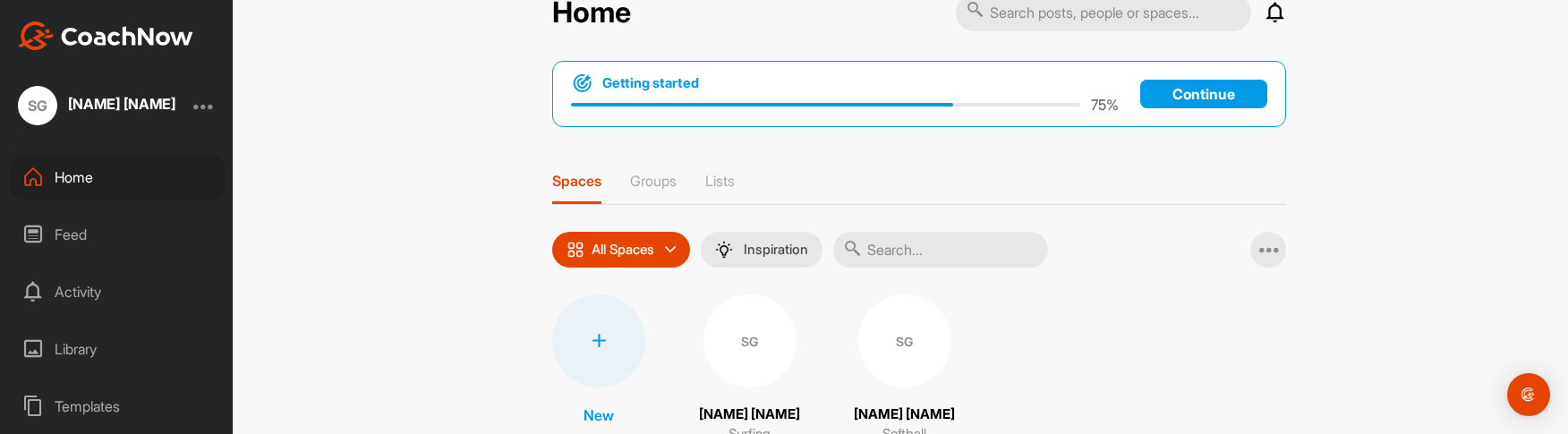 scroll, scrollTop: 113, scrollLeft: 0, axis: vertical 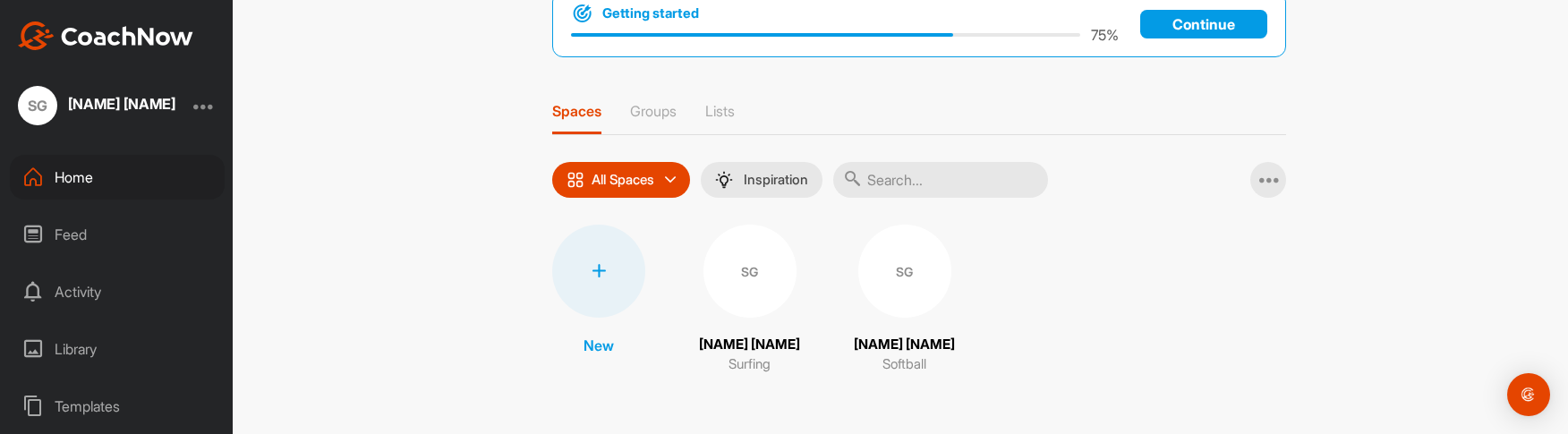 click on "SG" at bounding box center (905, 271) 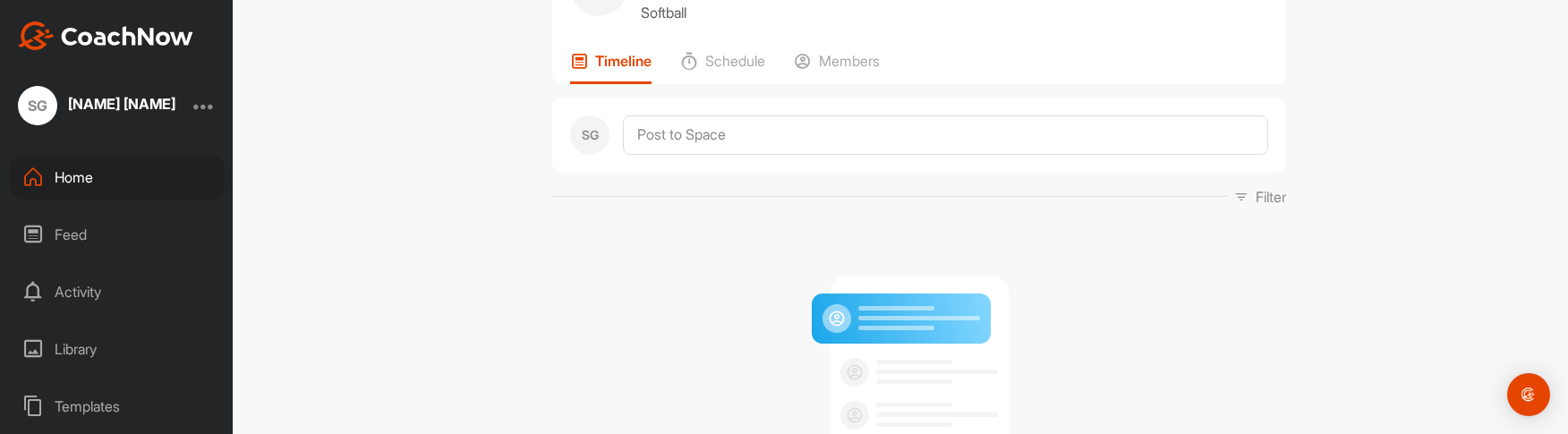 scroll, scrollTop: 0, scrollLeft: 0, axis: both 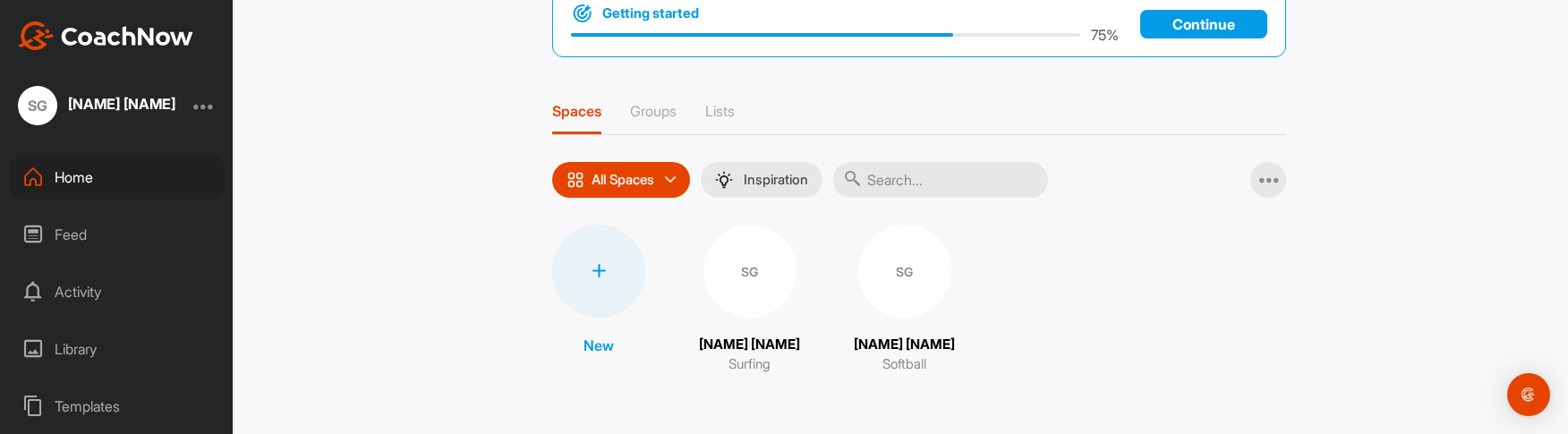 click on "SG" at bounding box center (750, 271) 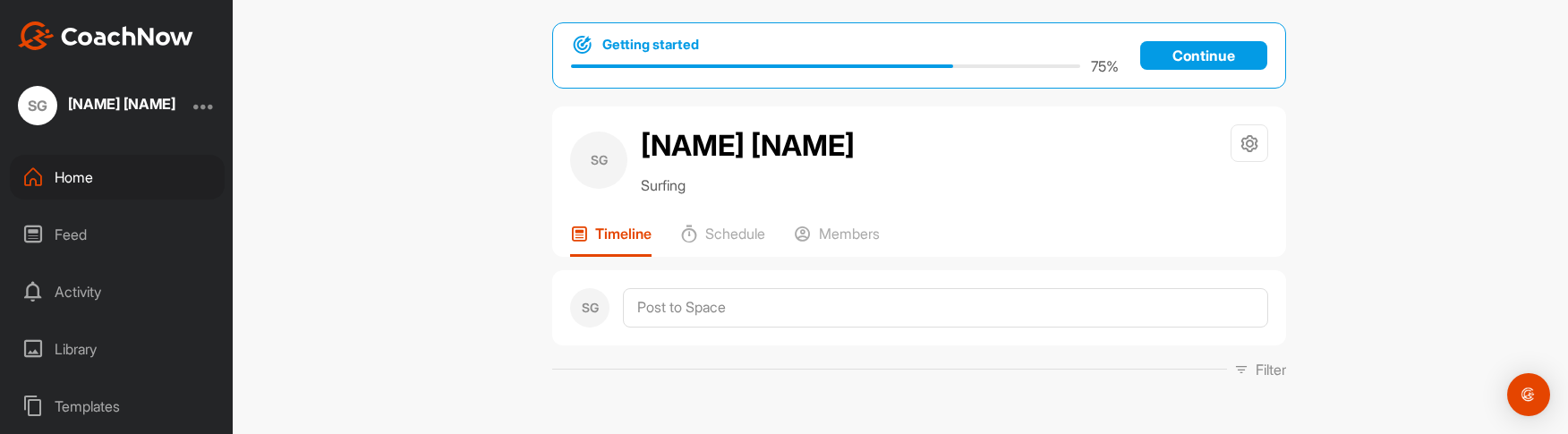 scroll, scrollTop: 0, scrollLeft: 0, axis: both 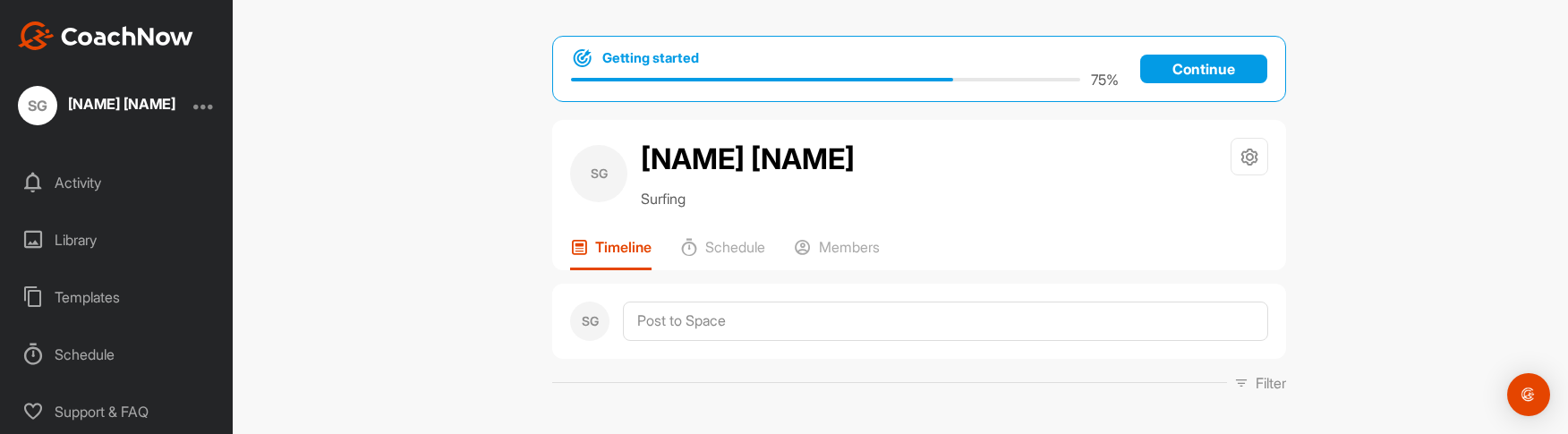 click on "Library" at bounding box center (117, 240) 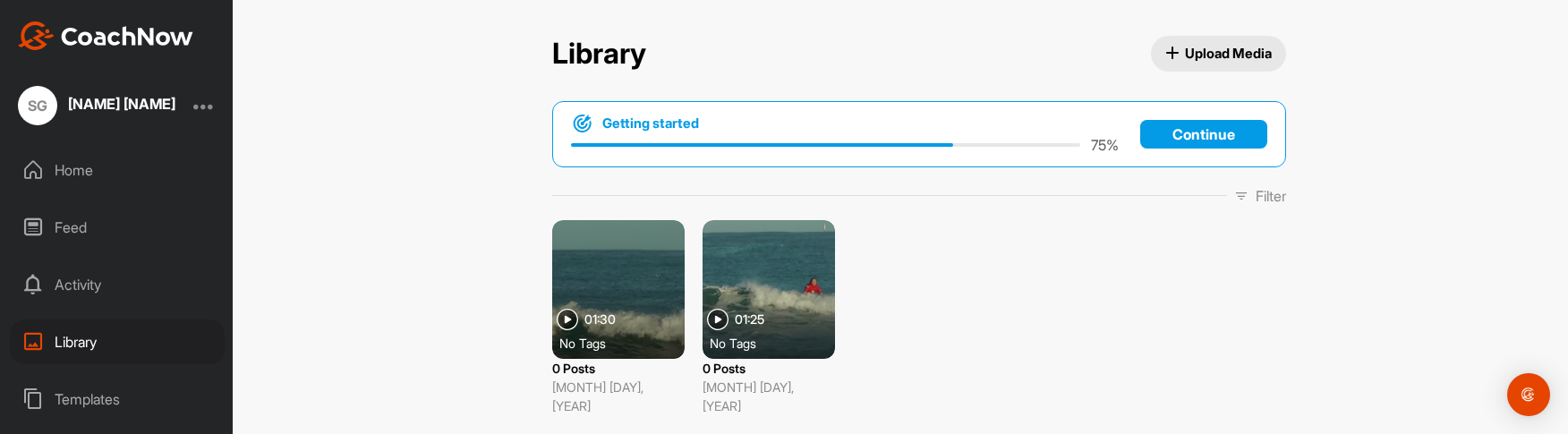 scroll, scrollTop: 0, scrollLeft: 0, axis: both 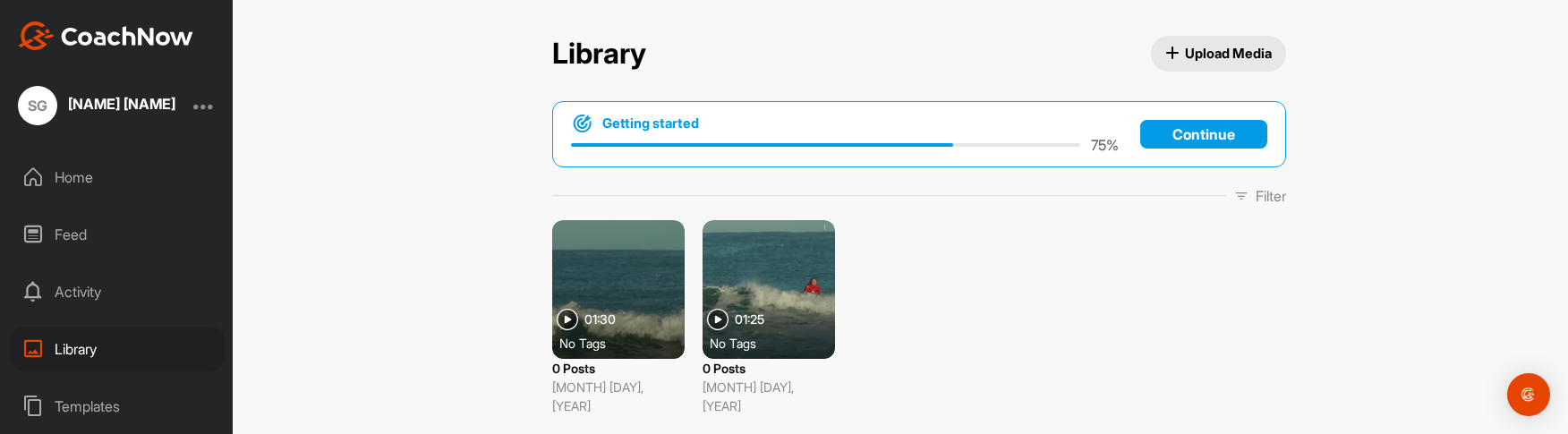 click at bounding box center (567, 319) 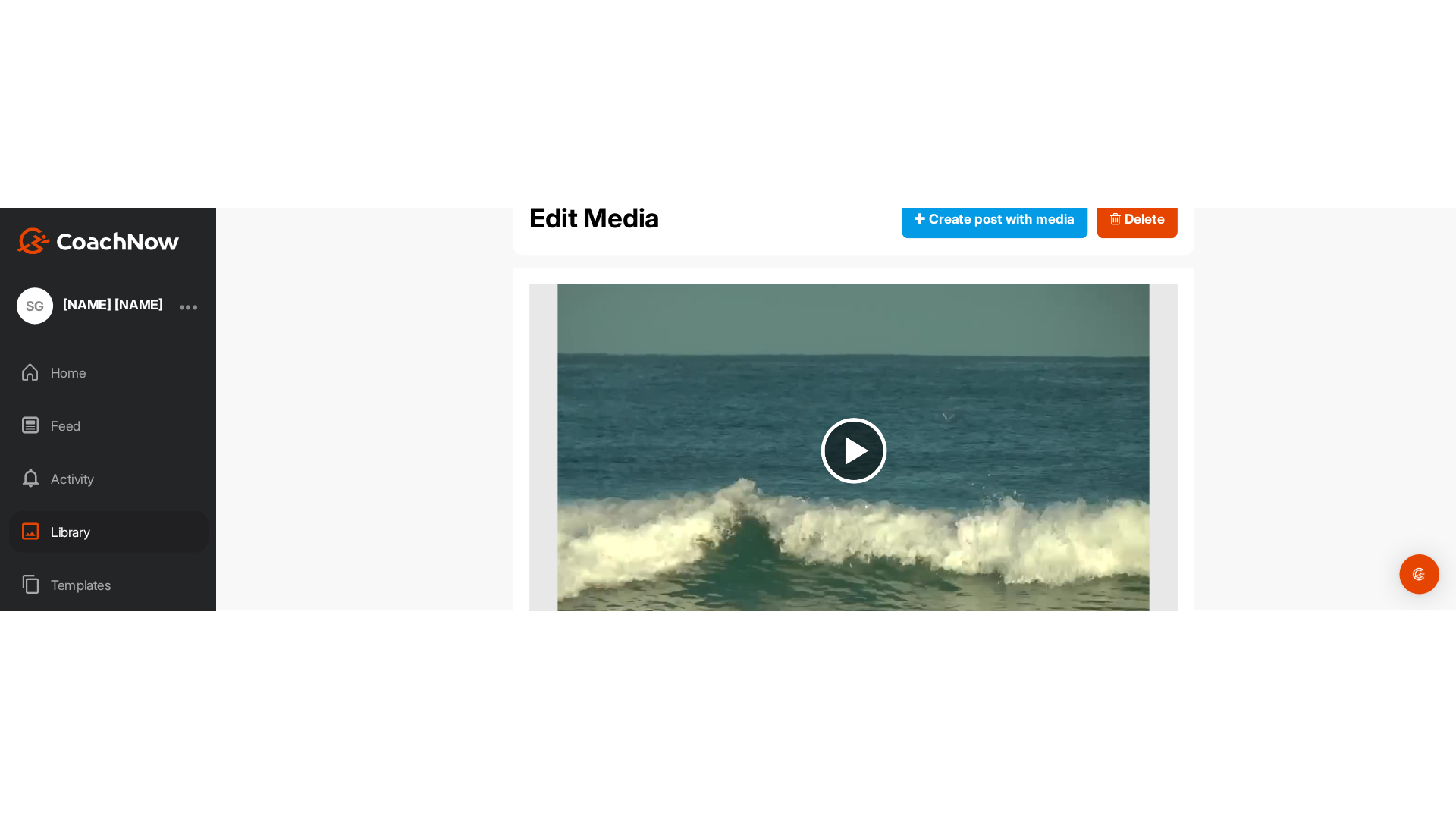 scroll, scrollTop: 221, scrollLeft: 0, axis: vertical 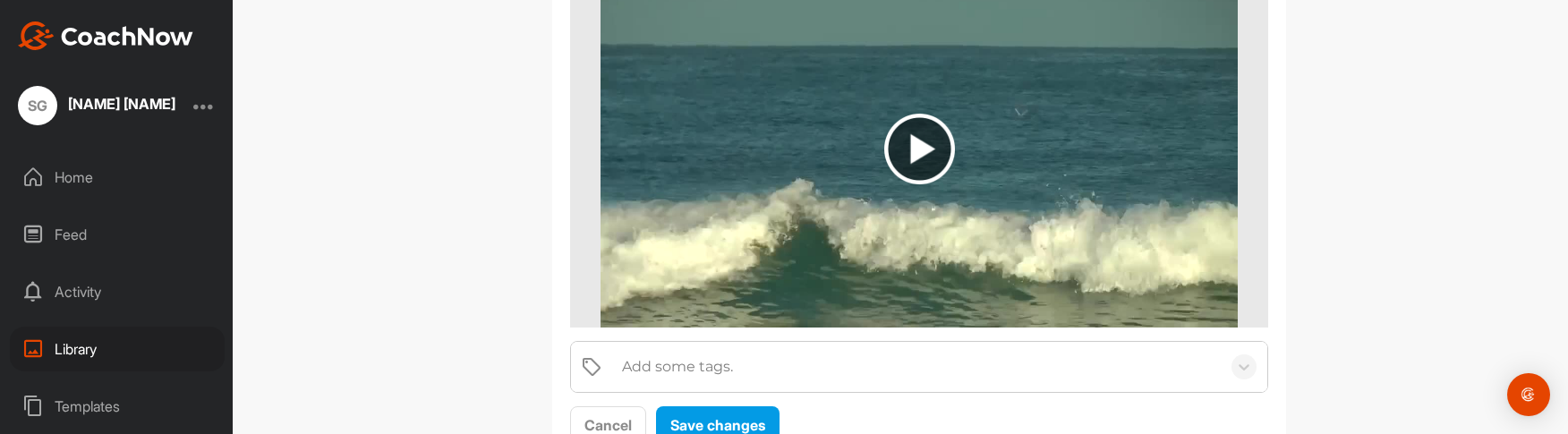 click at bounding box center (919, 149) 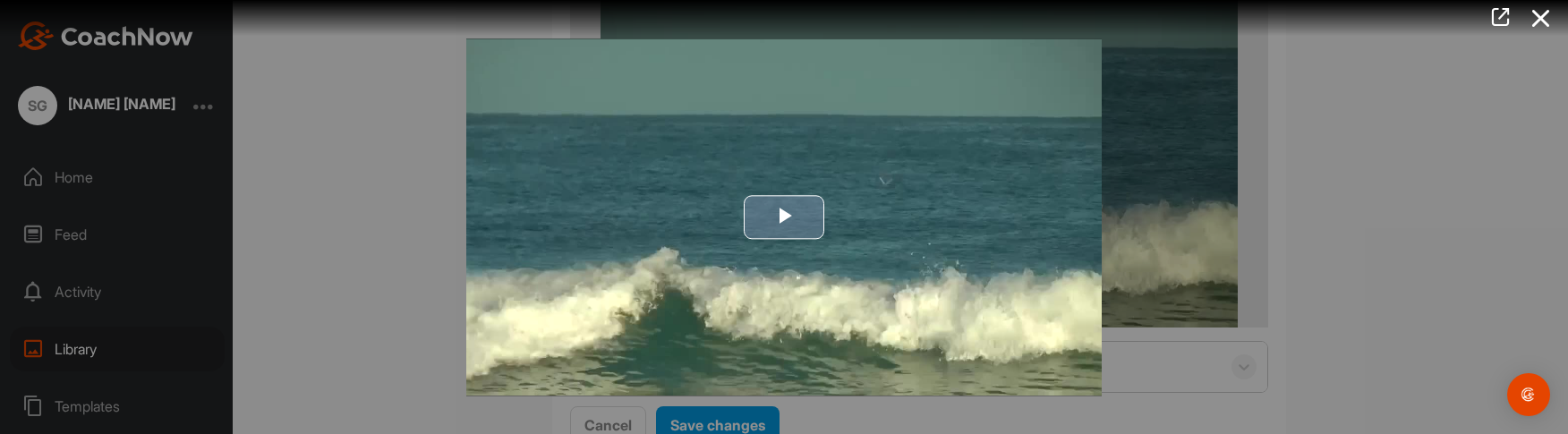 click at bounding box center (784, 217) 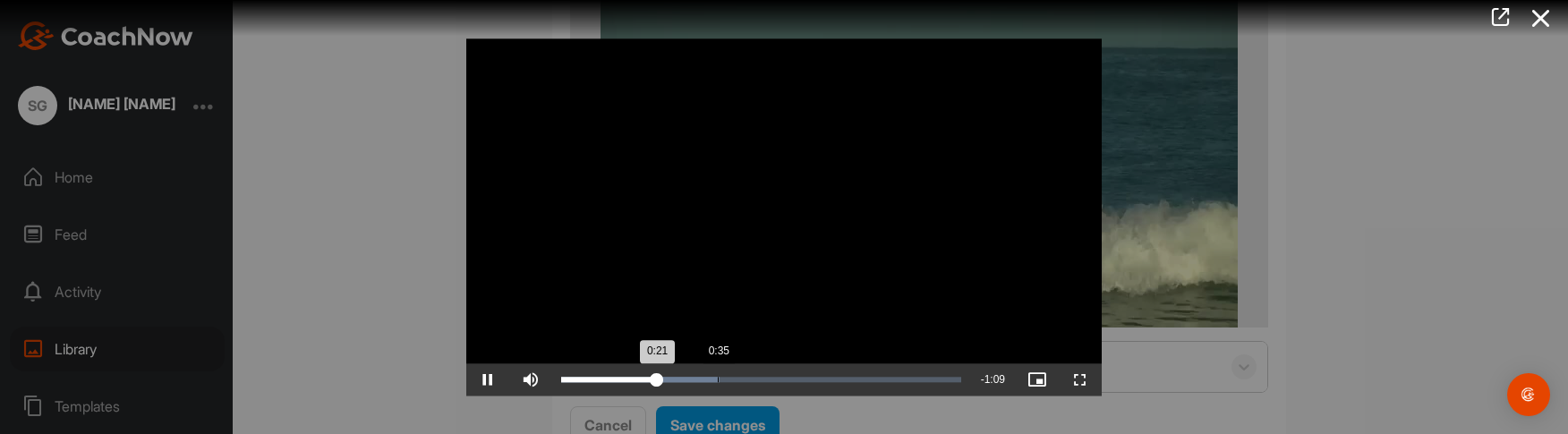 click on "Loaded :  39.69% 0:35 0:21" at bounding box center [761, 379] 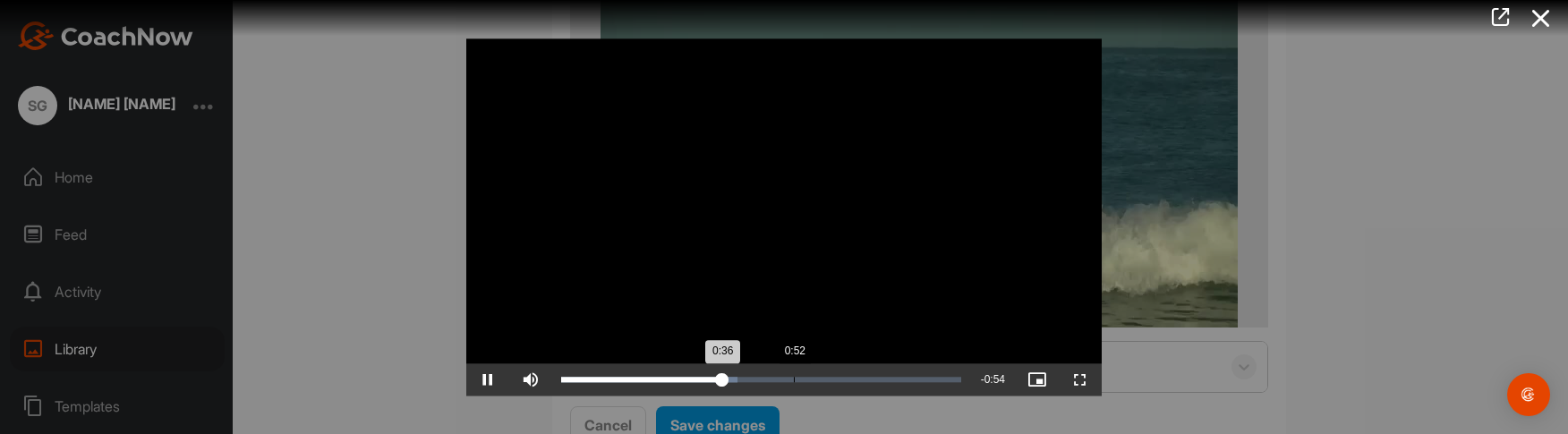 click on "Loaded :  44.04% 0:52 0:36" at bounding box center (761, 379) 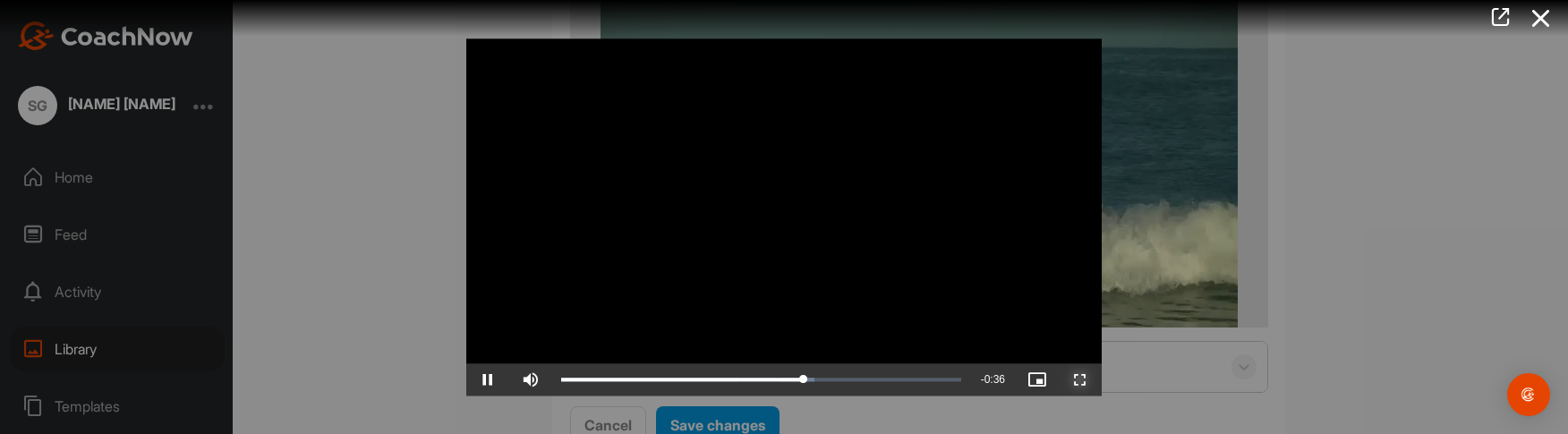 click at bounding box center (1080, 379) 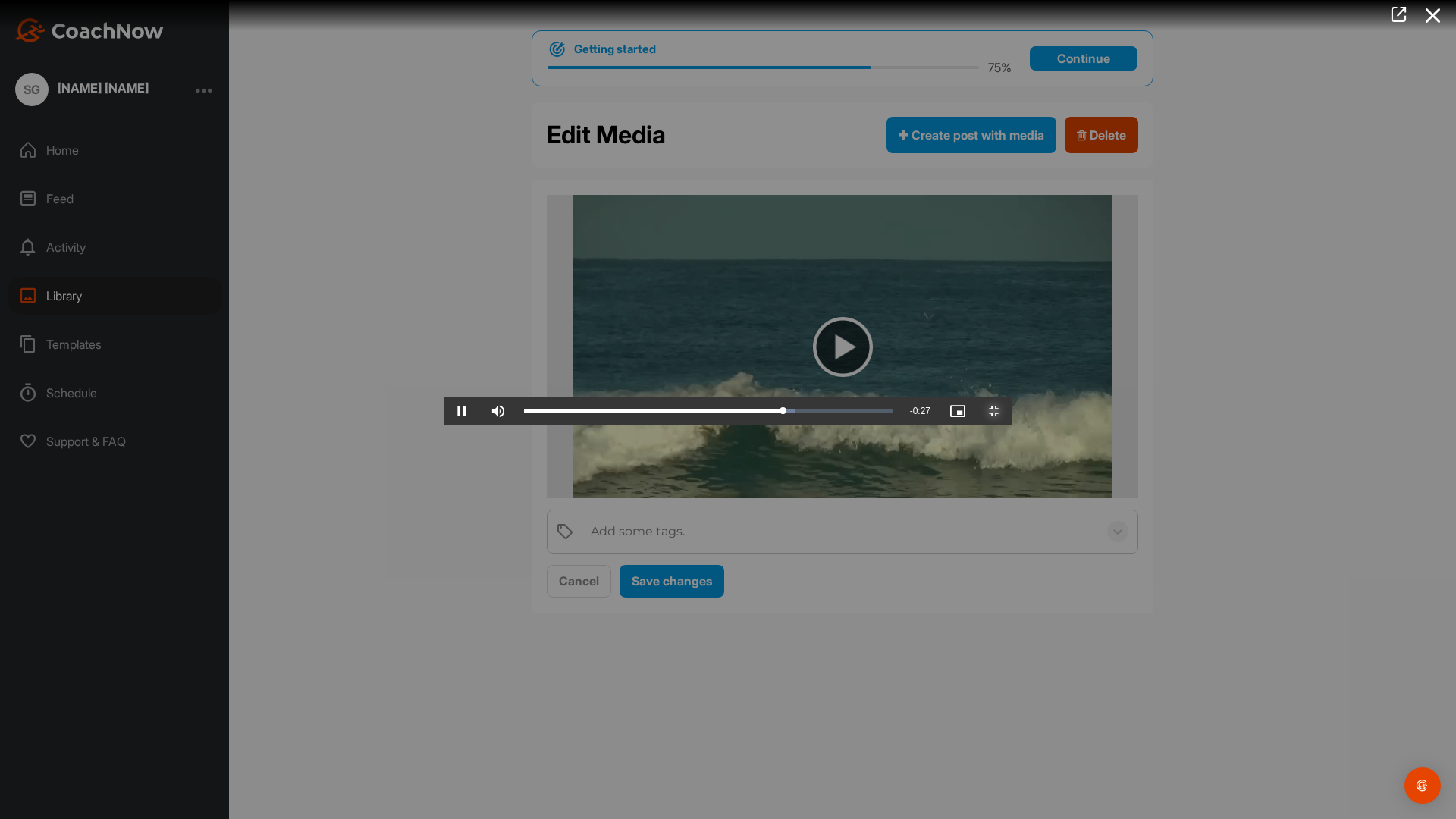click at bounding box center (994, 411) 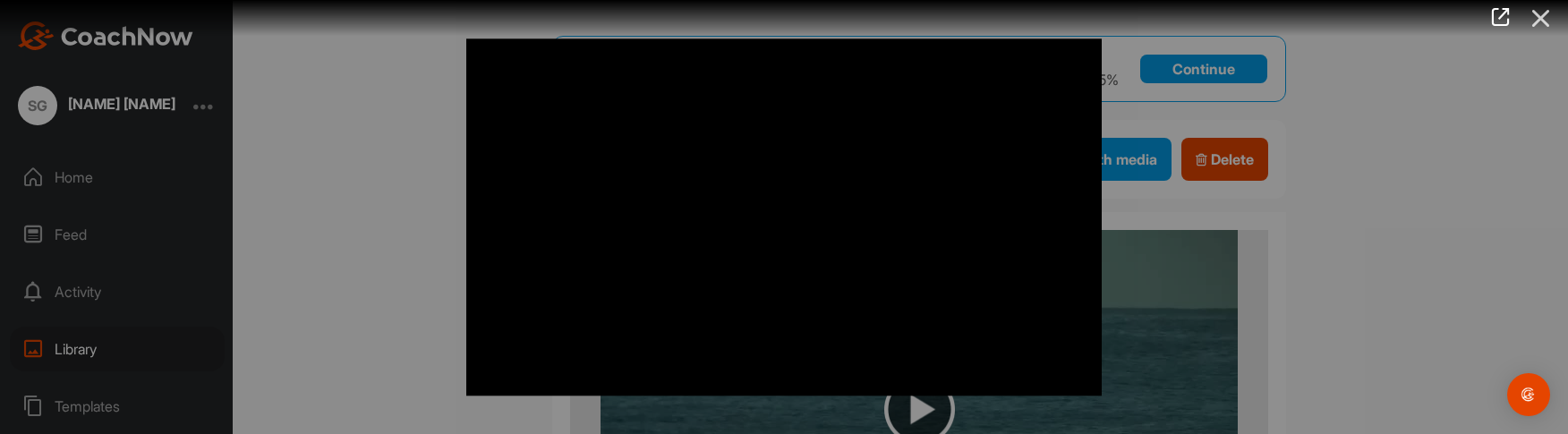 click at bounding box center (1541, 18) 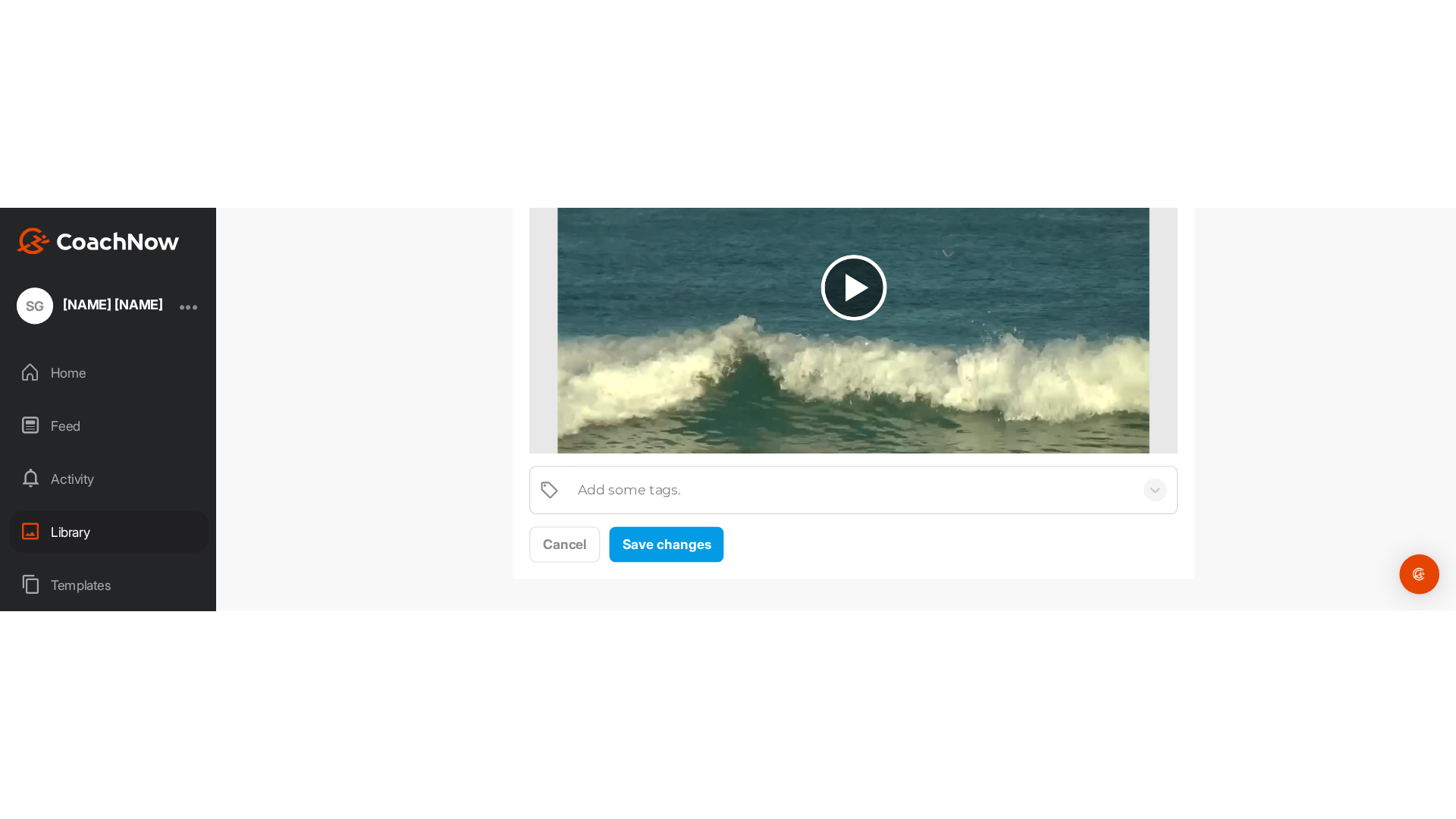 scroll, scrollTop: 278, scrollLeft: 0, axis: vertical 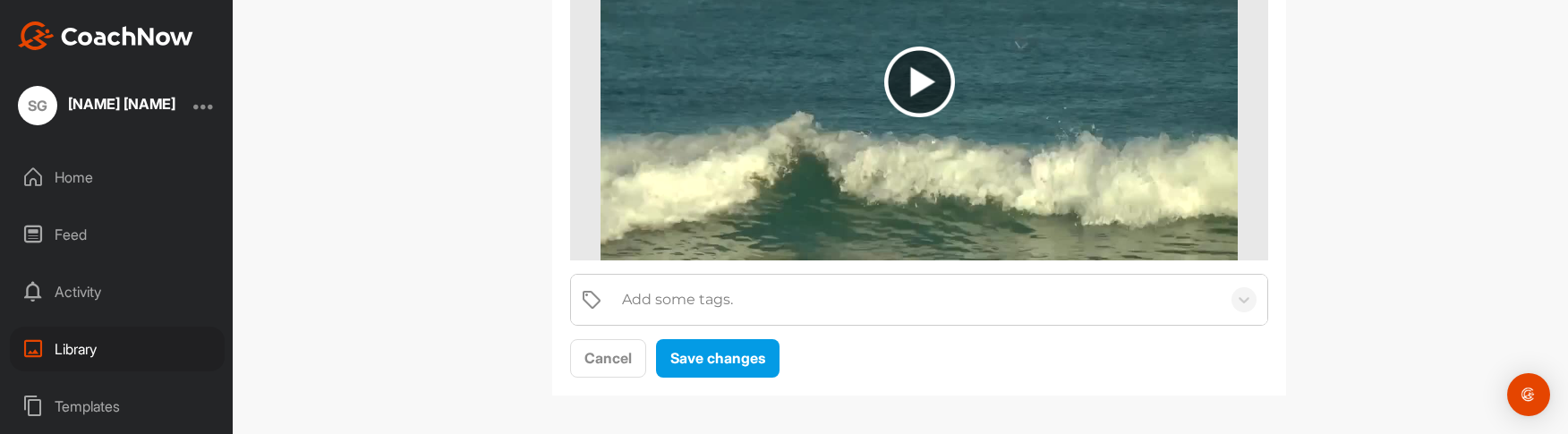 click on "Library" at bounding box center (117, 349) 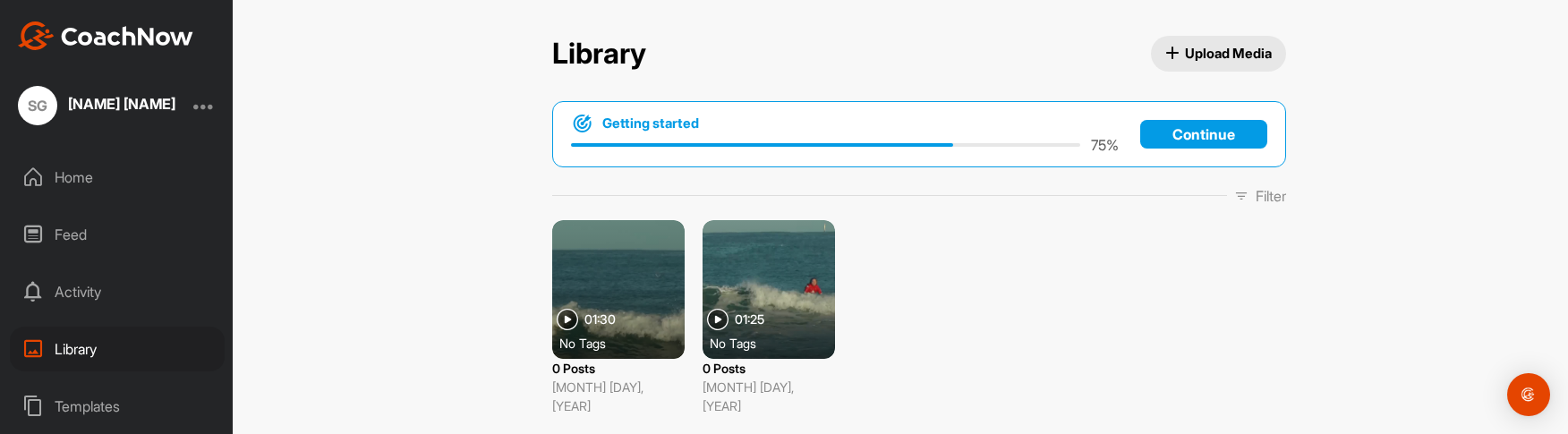 click at bounding box center (769, 289) 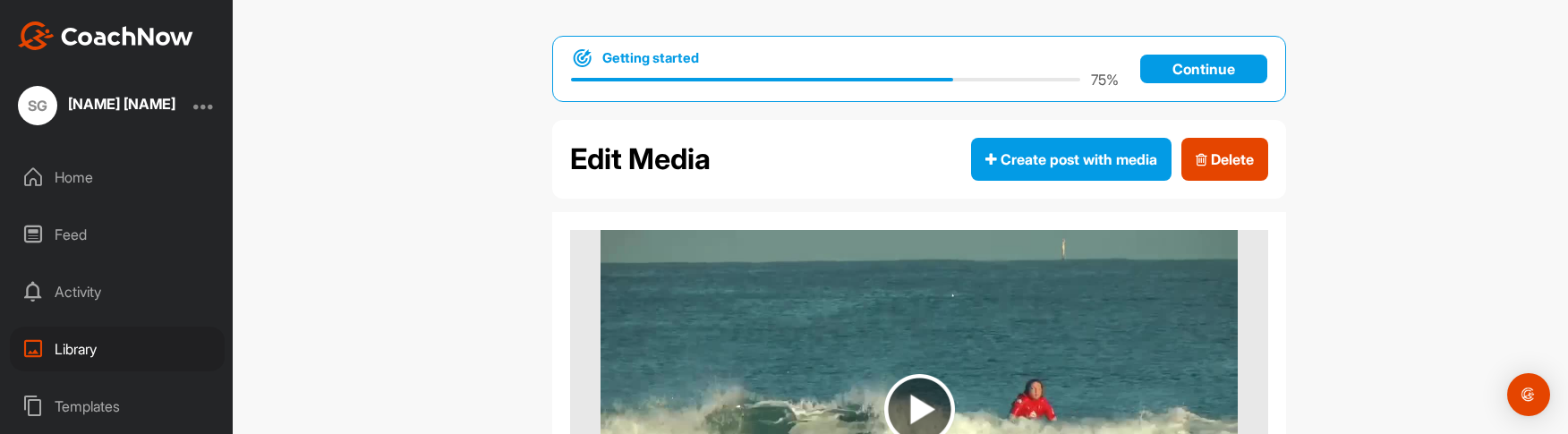 click at bounding box center (919, 409) 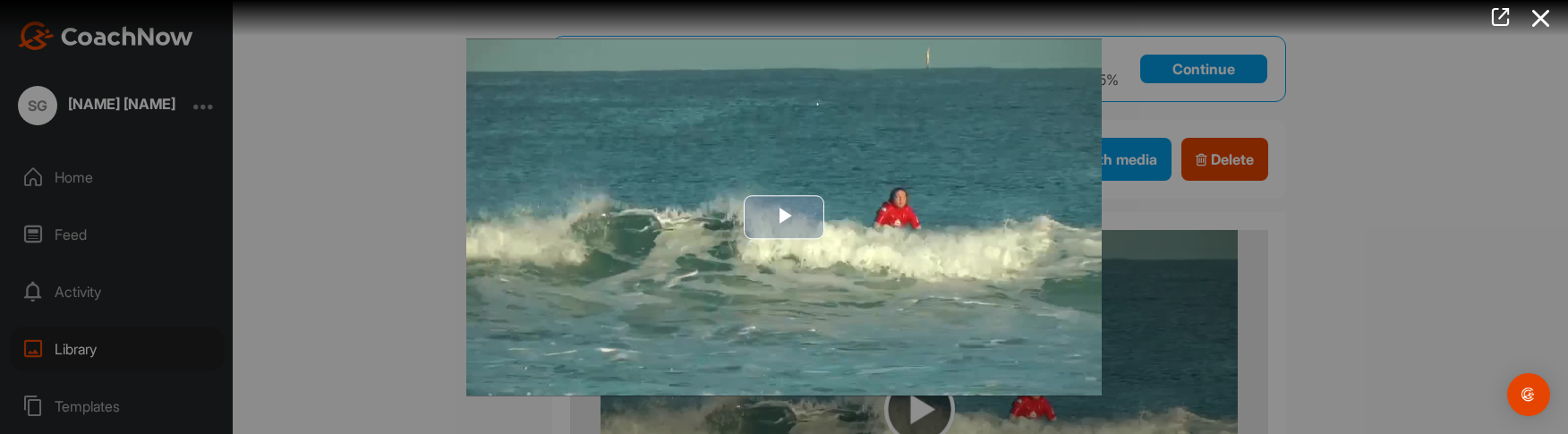 click at bounding box center [784, 217] 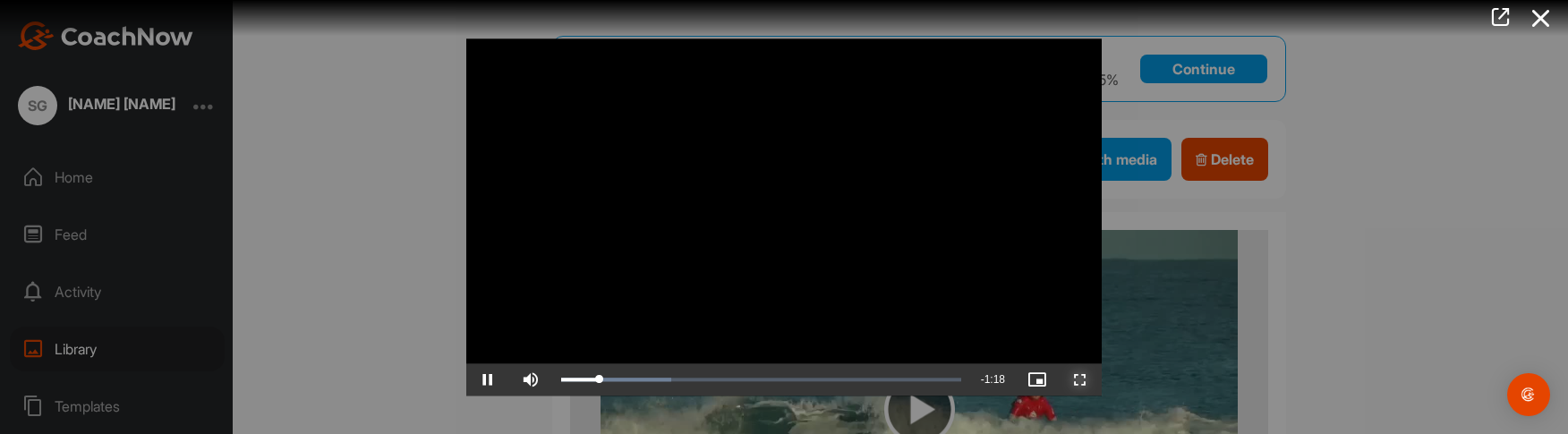 click at bounding box center [1080, 379] 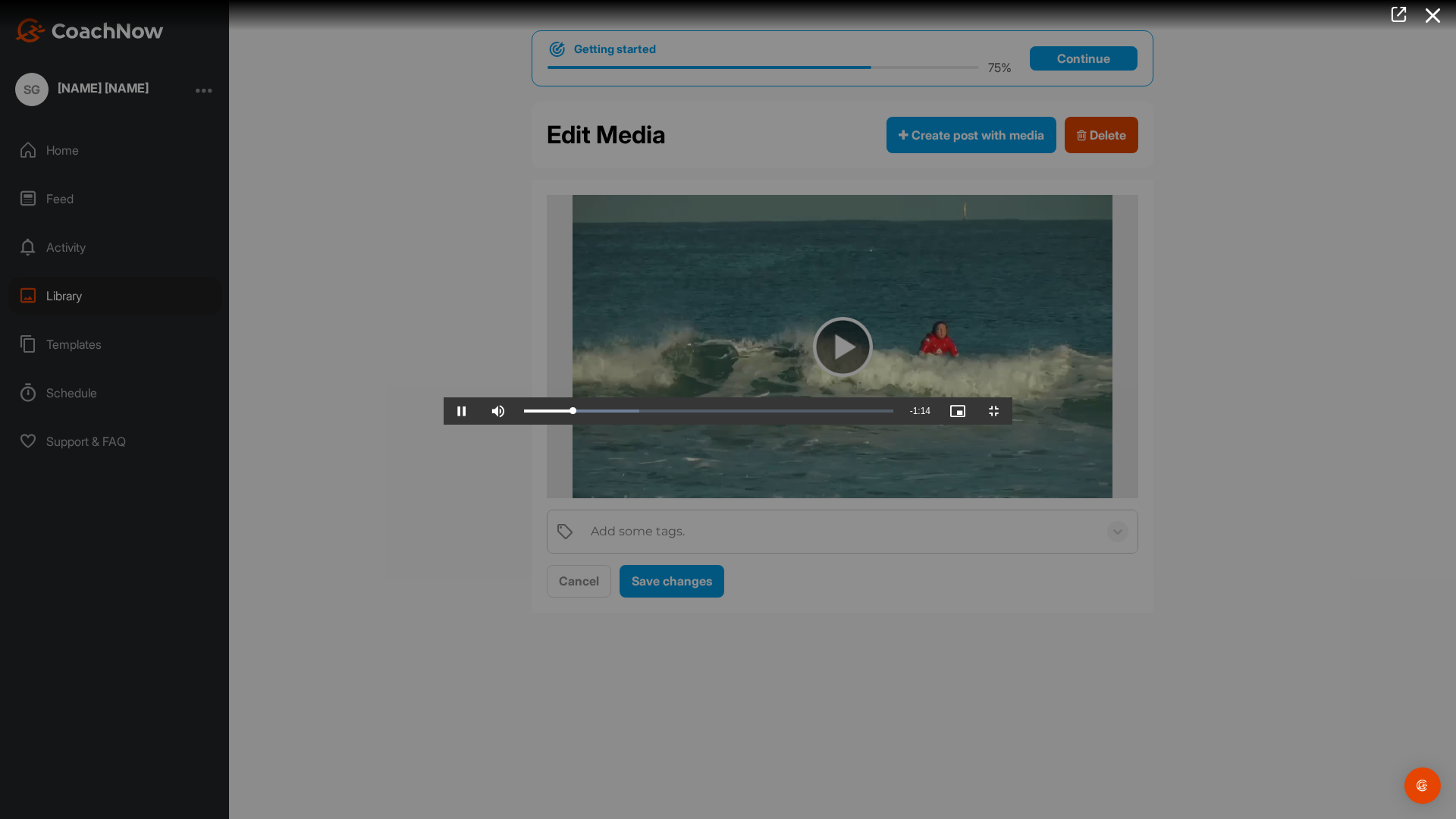 click at bounding box center (728, 410) 